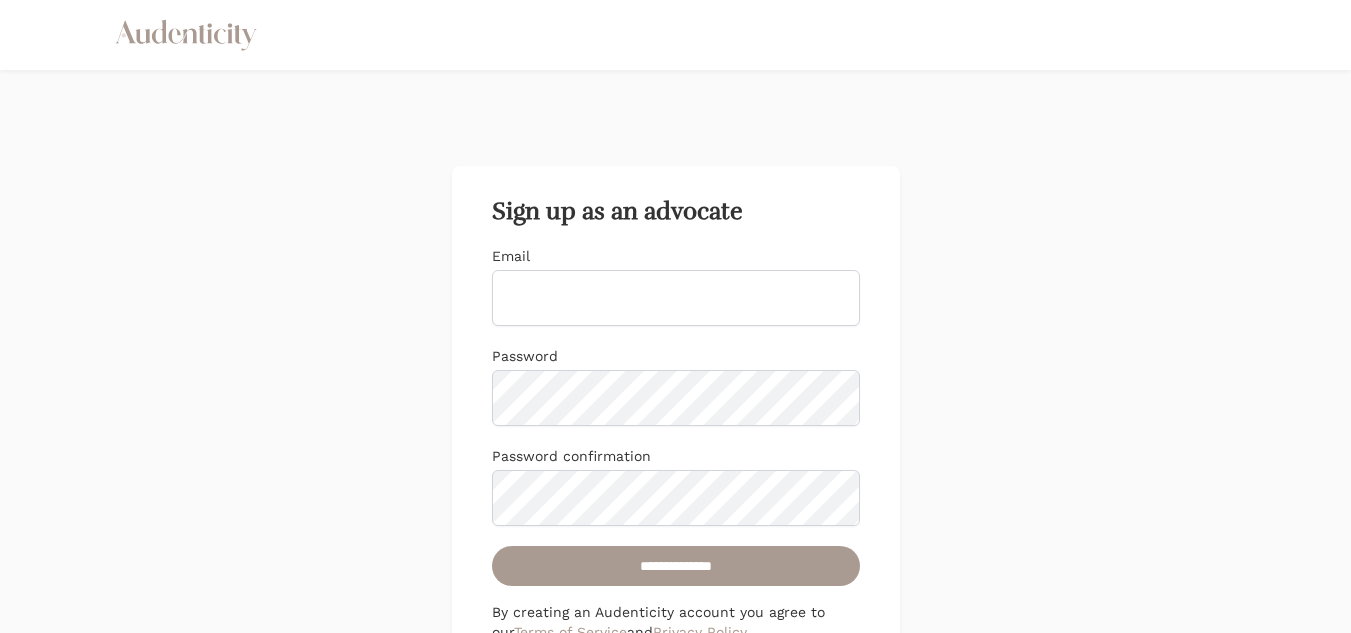 scroll, scrollTop: 0, scrollLeft: 0, axis: both 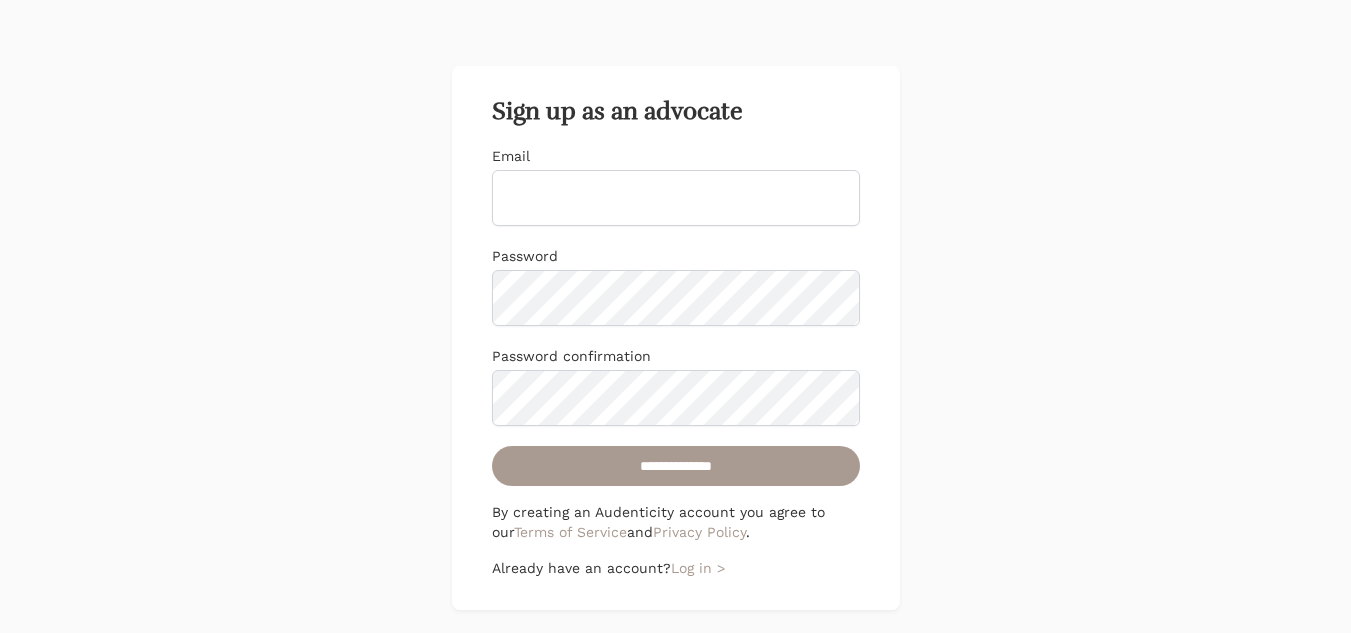 click on "Email" at bounding box center (676, 198) 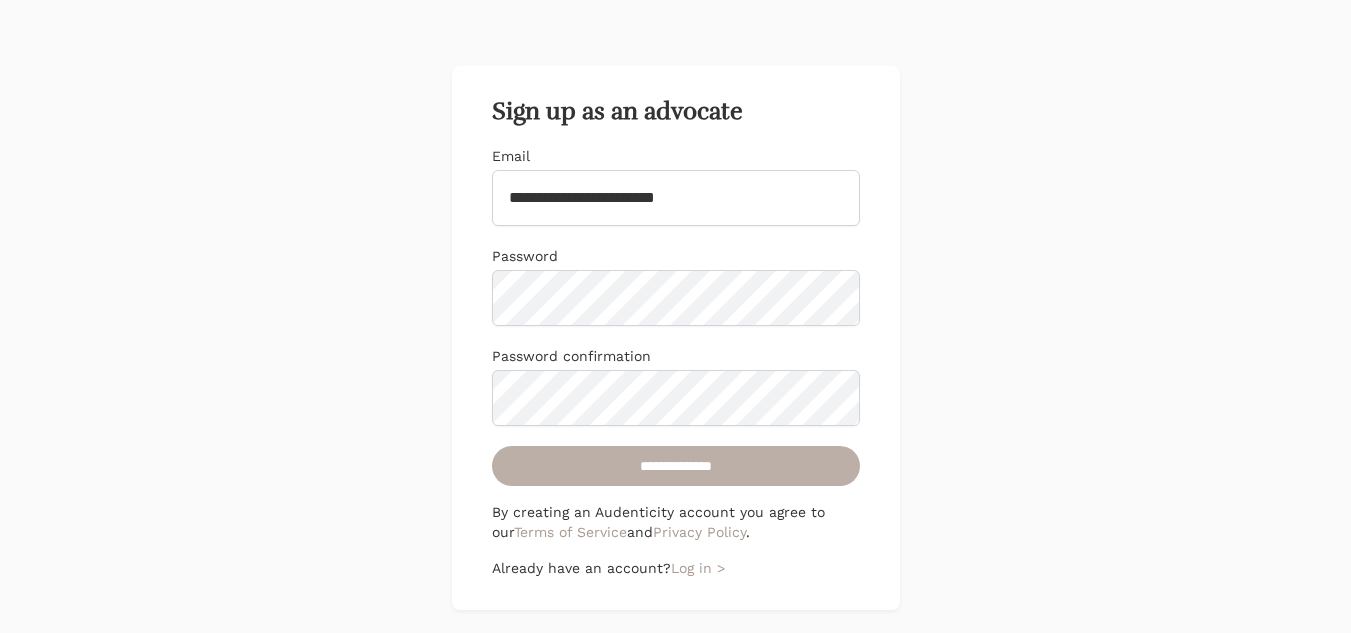 click on "**********" at bounding box center (676, 466) 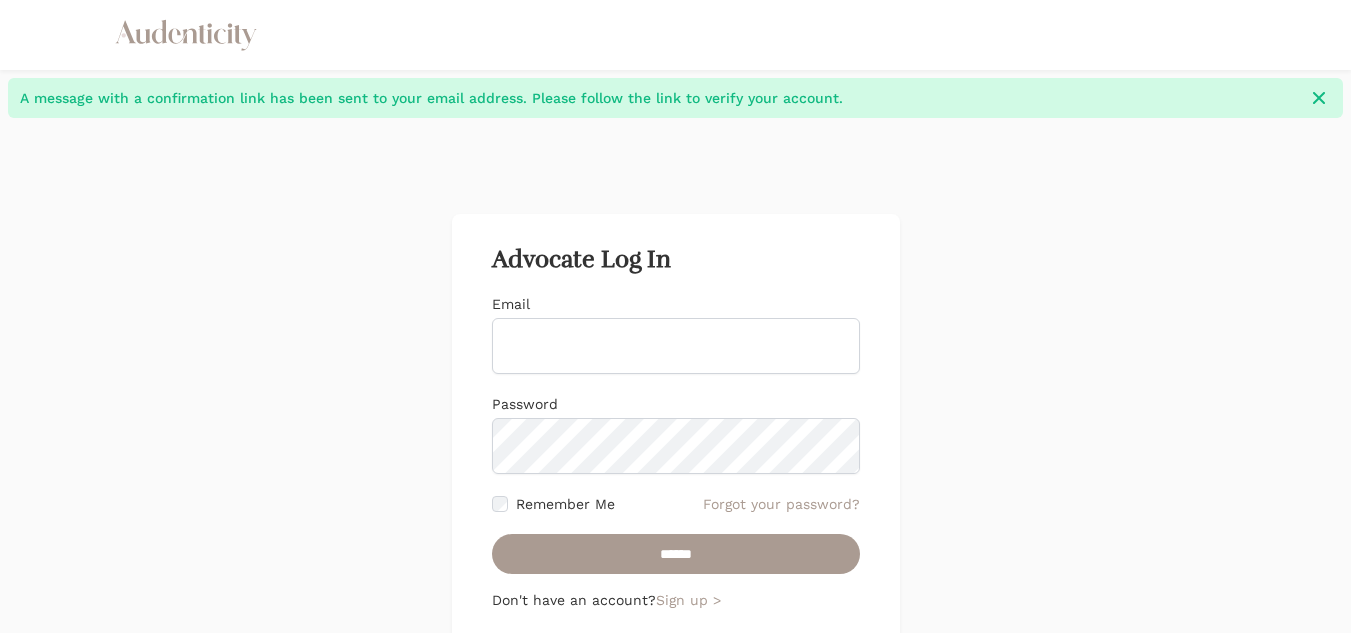 scroll, scrollTop: 0, scrollLeft: 0, axis: both 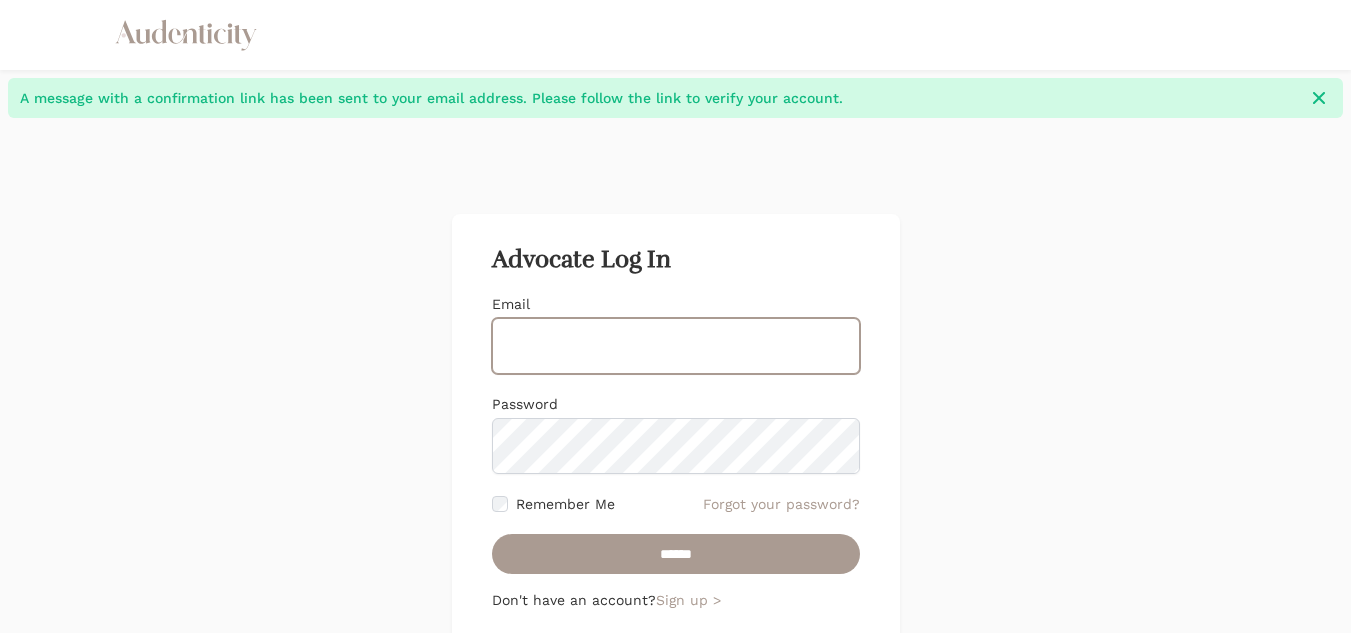 type on "**********" 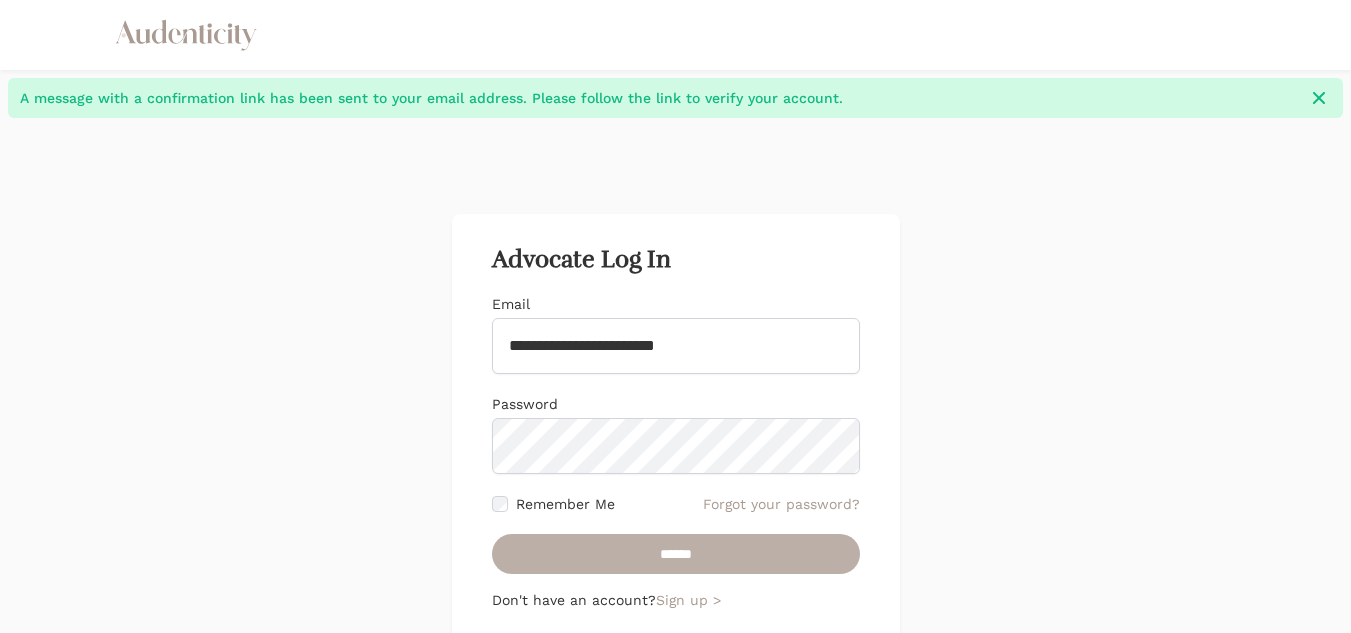 click on "******" at bounding box center [676, 554] 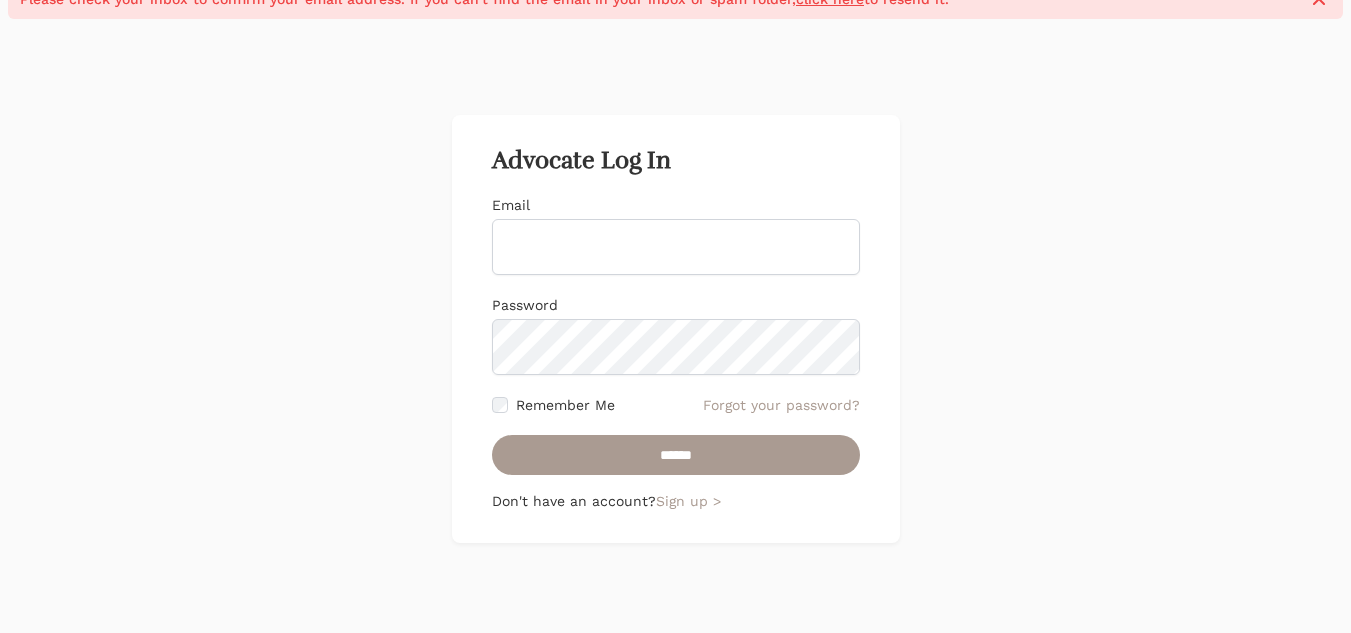 scroll, scrollTop: 100, scrollLeft: 0, axis: vertical 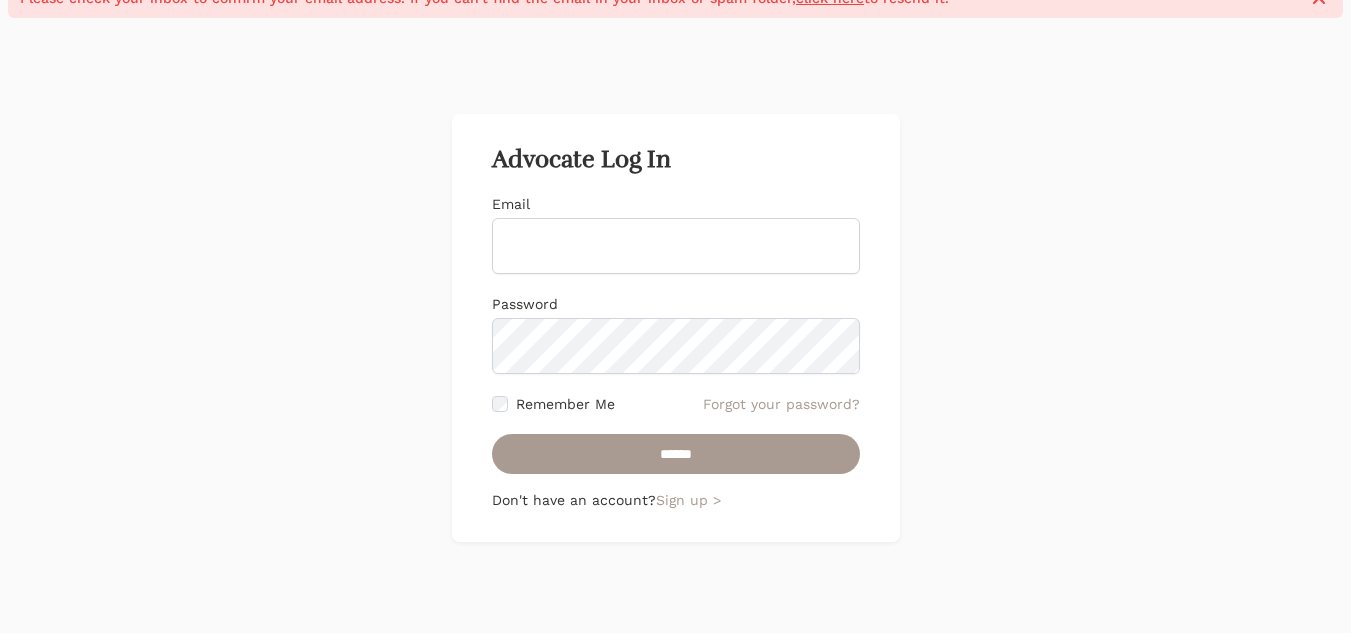 type on "**********" 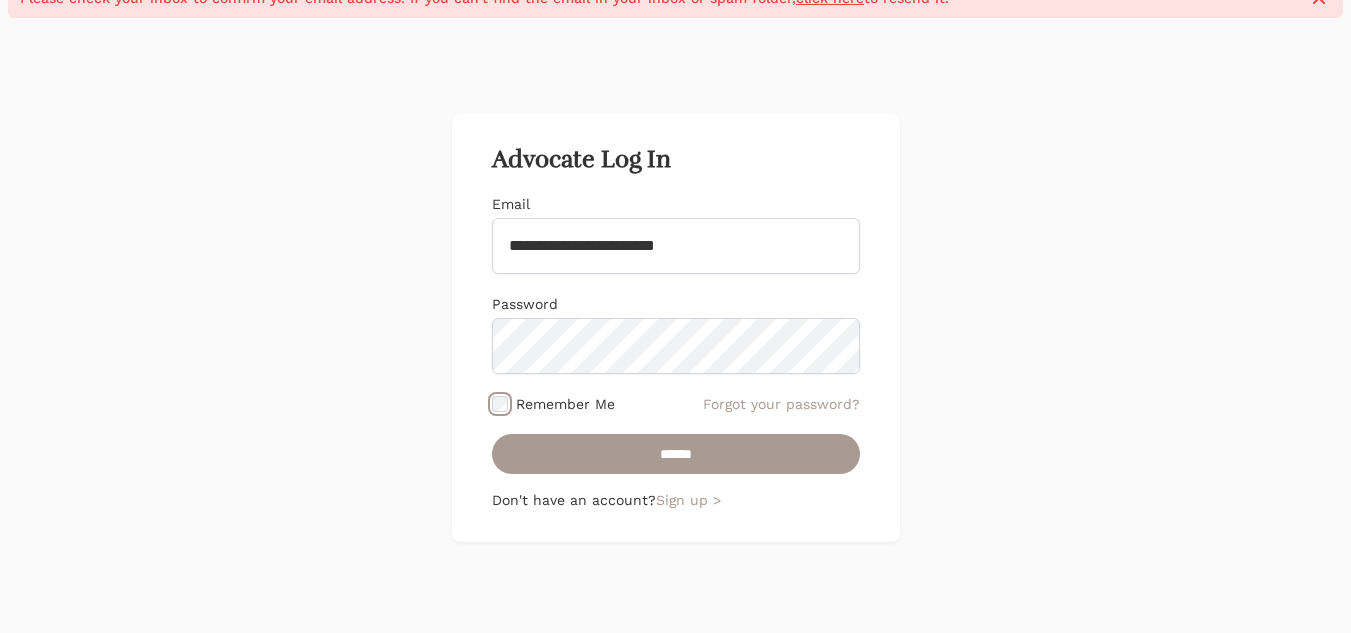 scroll, scrollTop: 0, scrollLeft: 0, axis: both 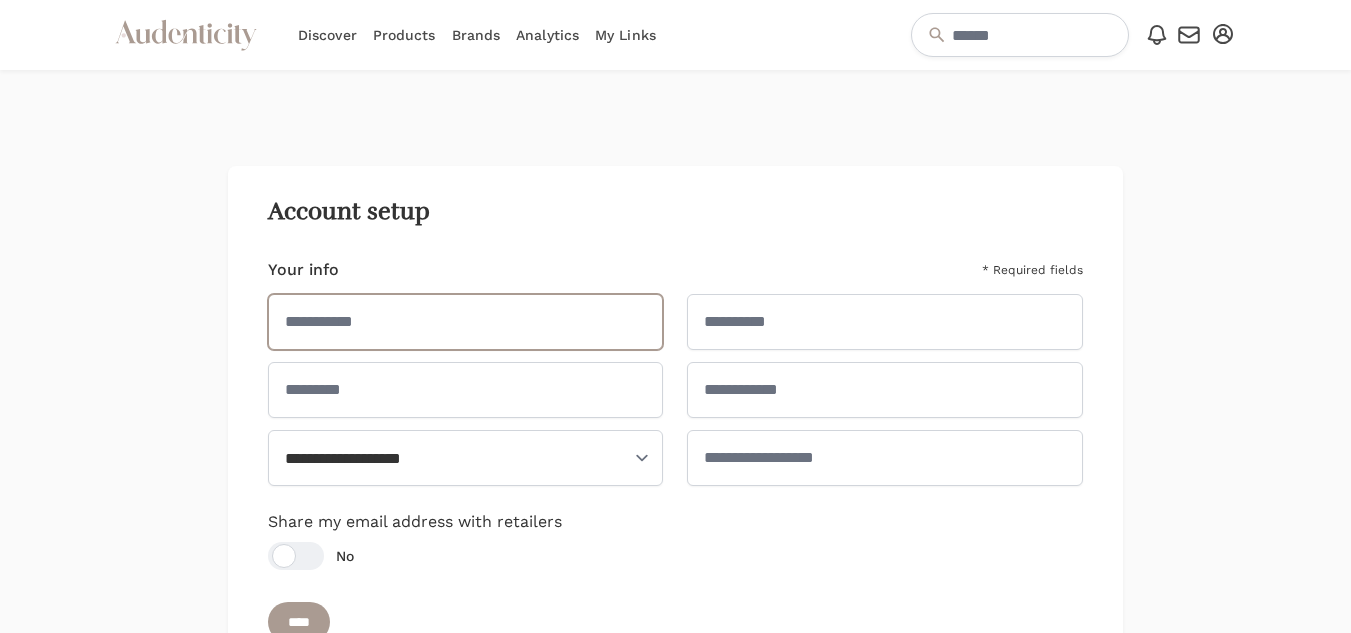 click at bounding box center (466, 322) 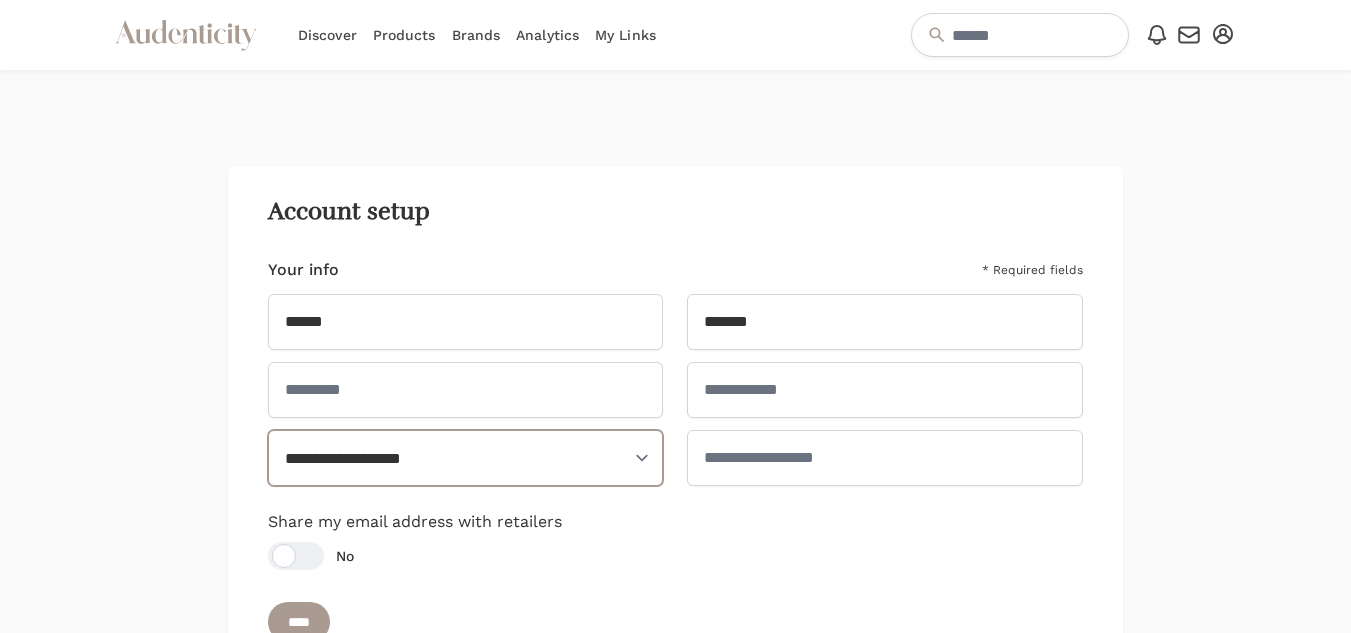 select on "**" 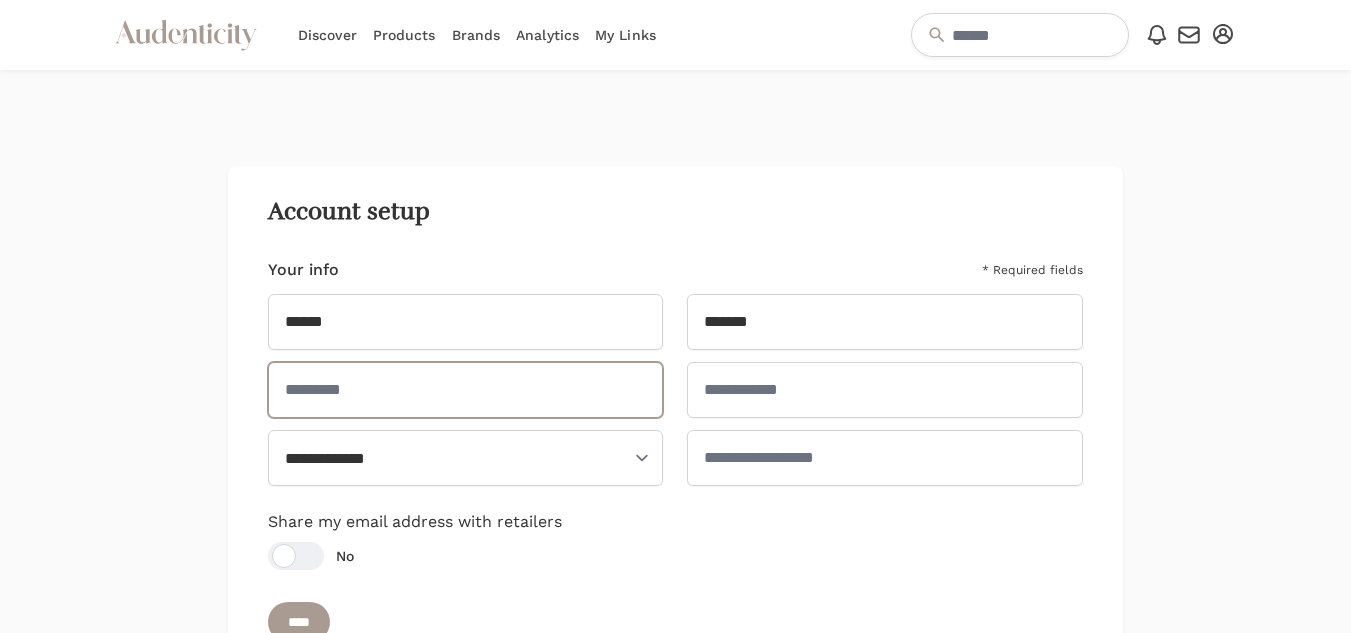 click at bounding box center (466, 390) 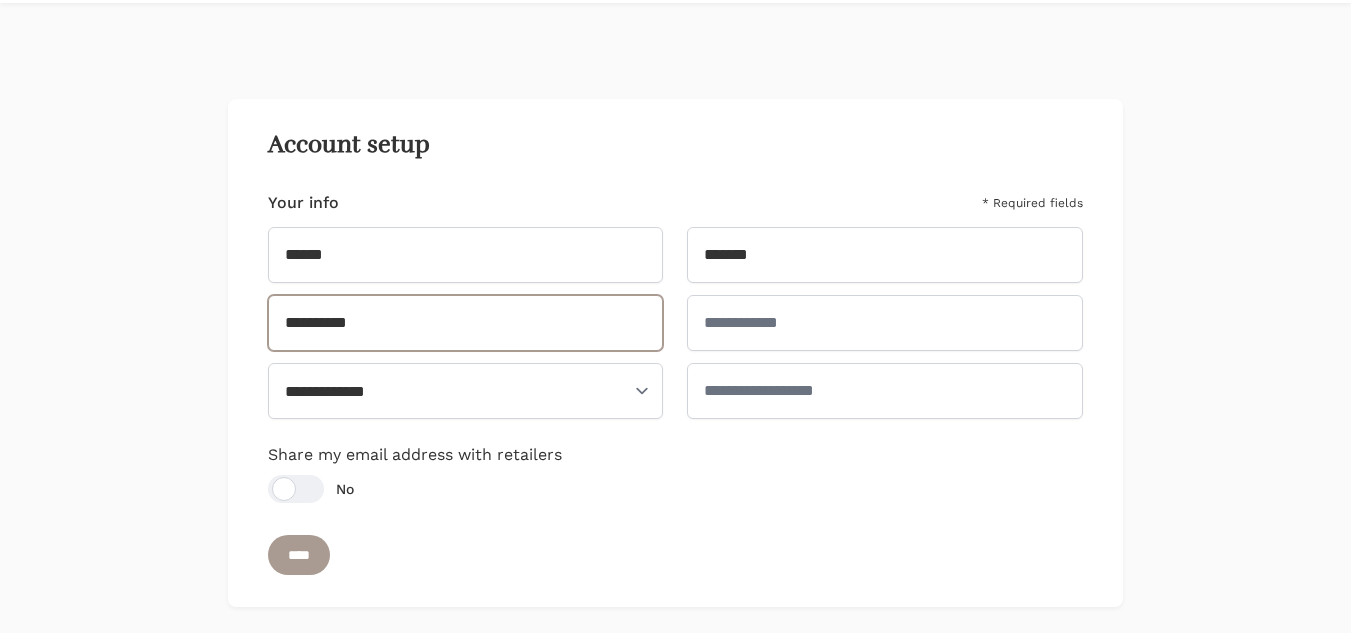 scroll, scrollTop: 100, scrollLeft: 0, axis: vertical 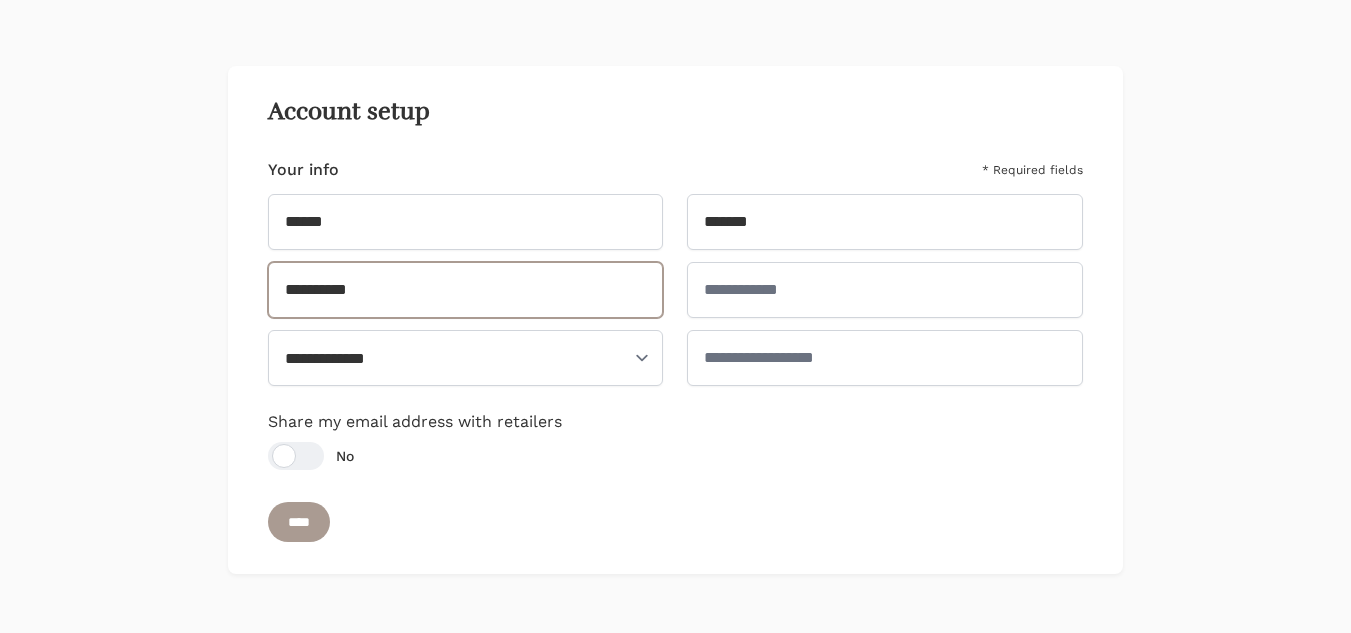 type on "**********" 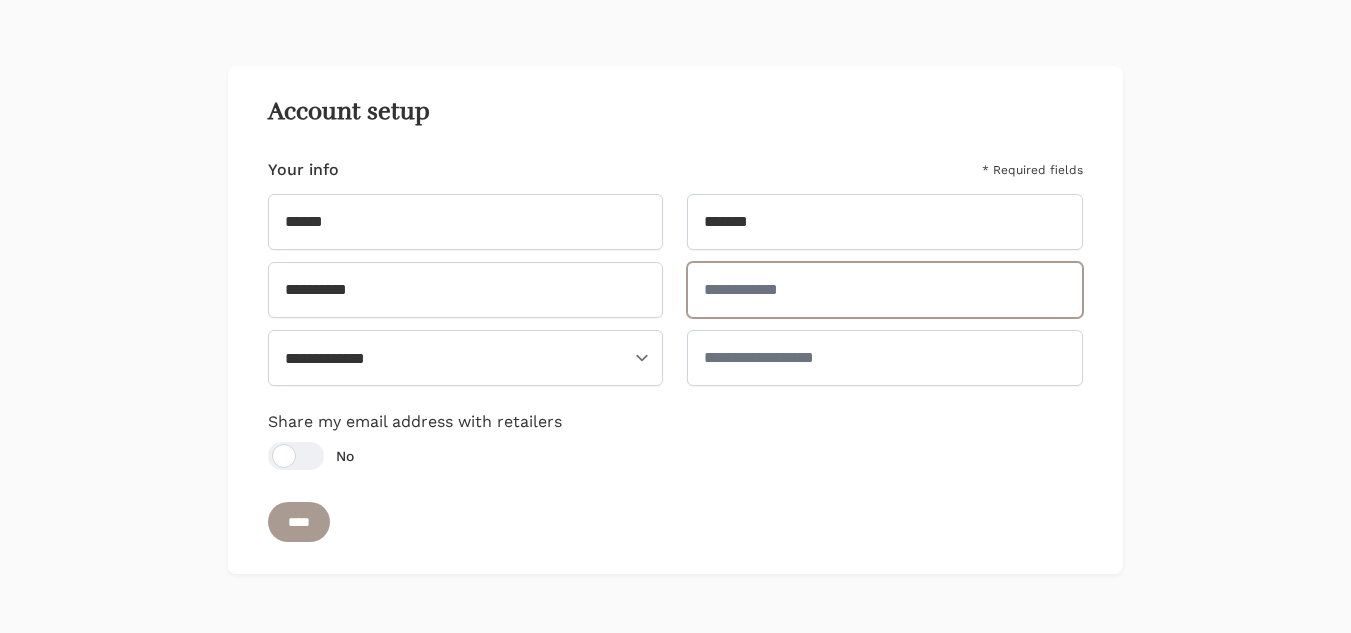 click at bounding box center [885, 290] 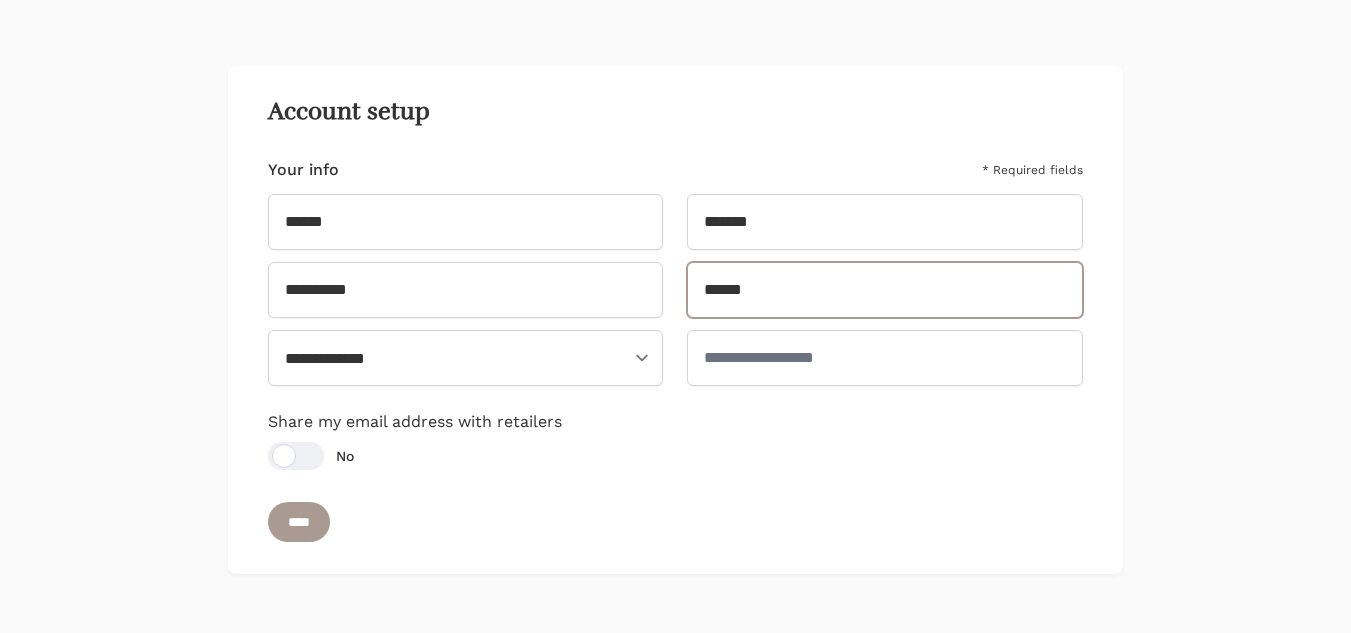 type on "******" 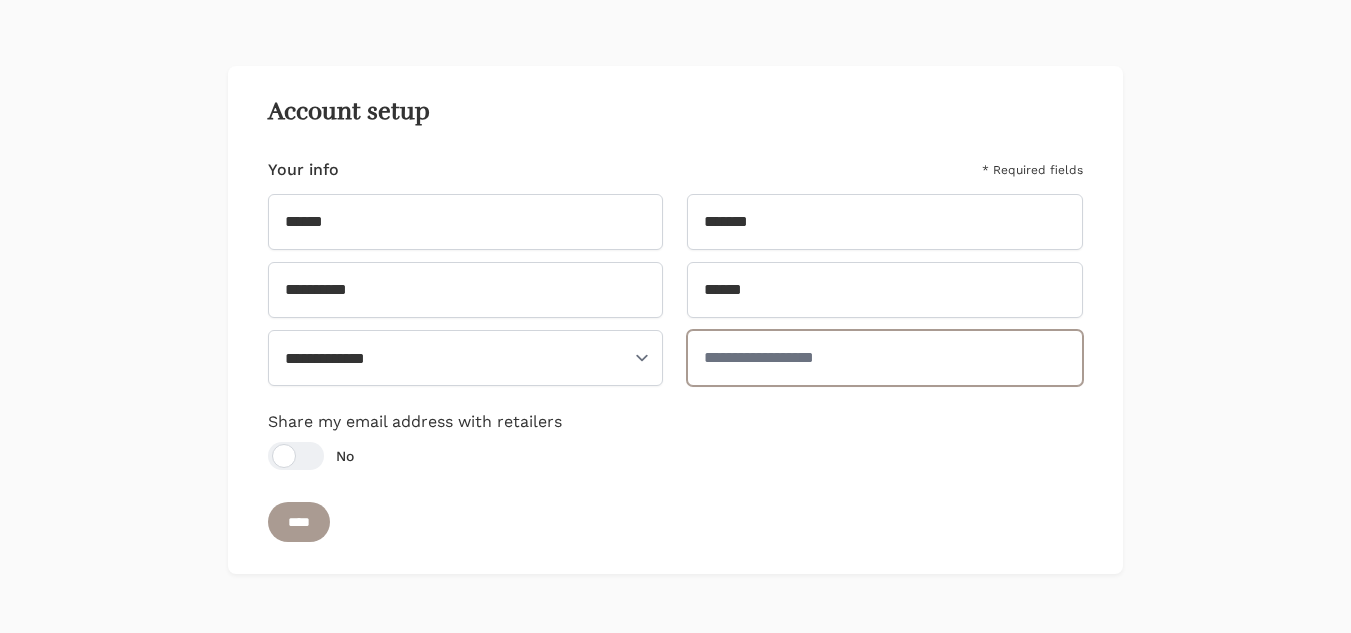click at bounding box center [885, 358] 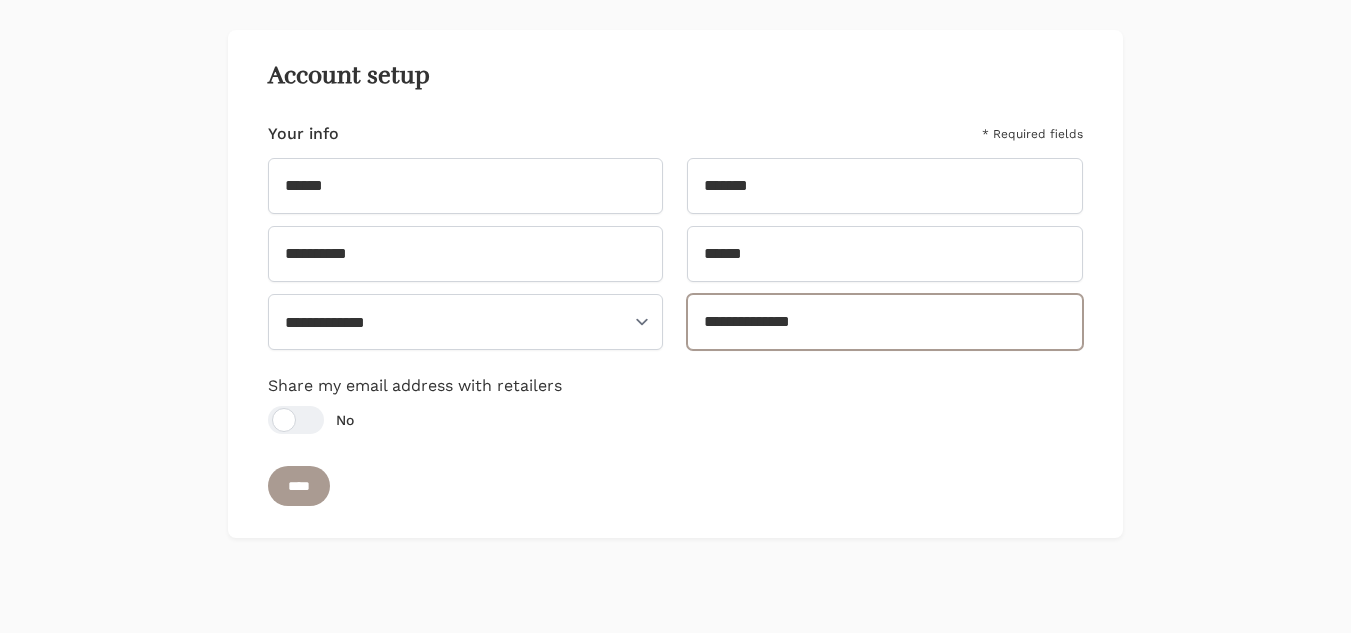 scroll, scrollTop: 189, scrollLeft: 0, axis: vertical 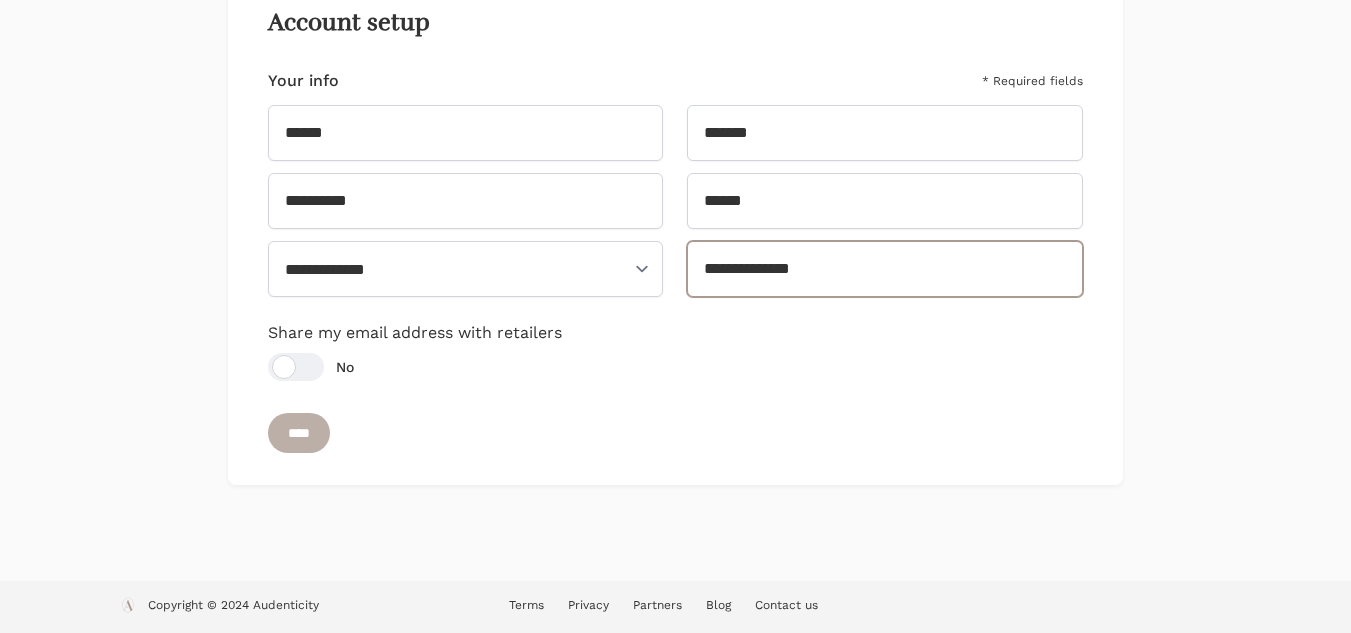 type on "**********" 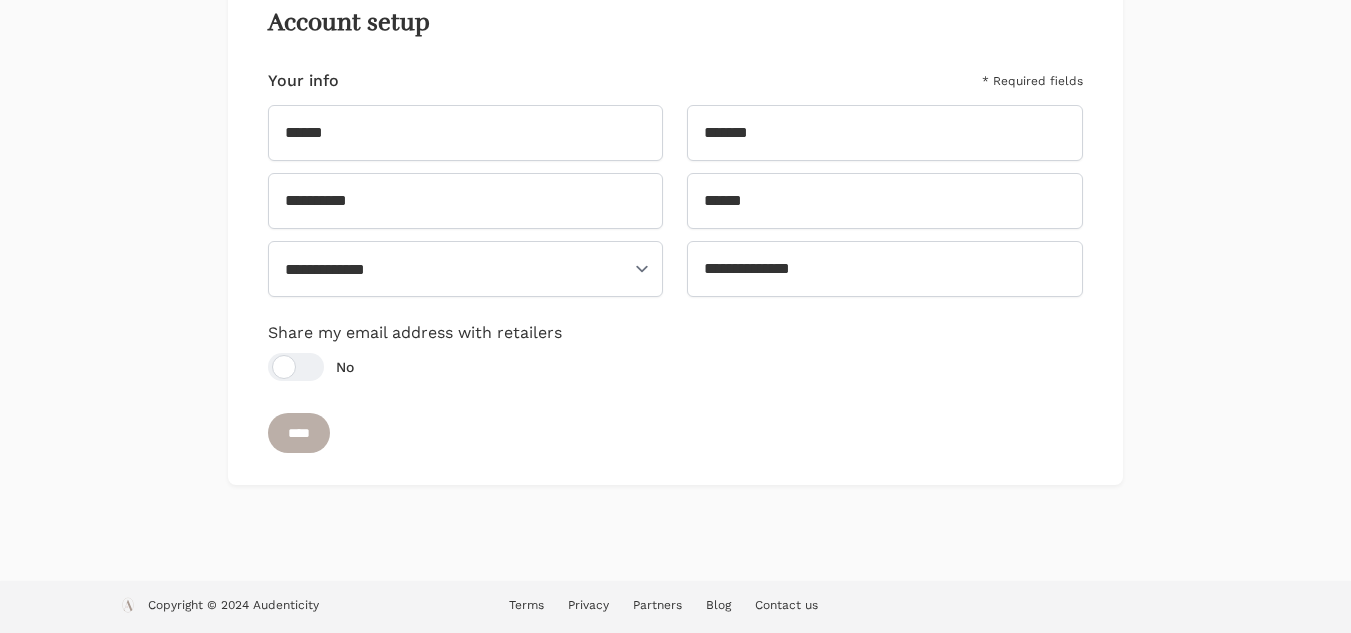 click on "****" at bounding box center (299, 433) 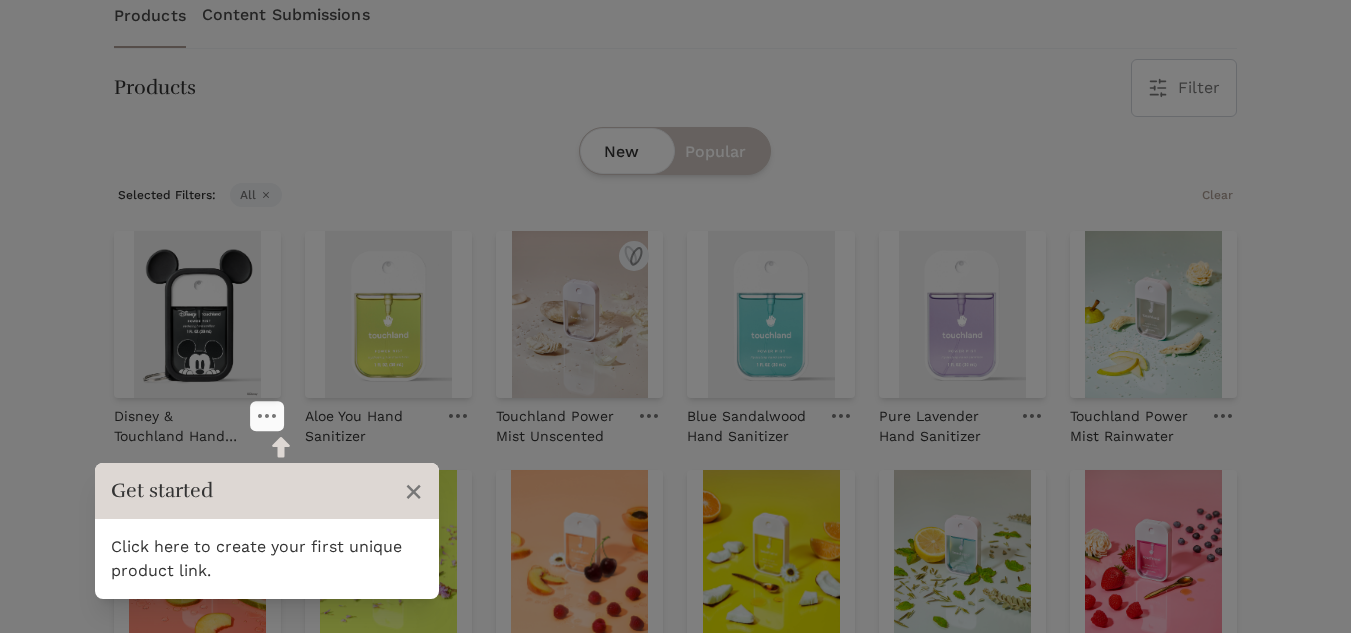 scroll, scrollTop: 0, scrollLeft: 0, axis: both 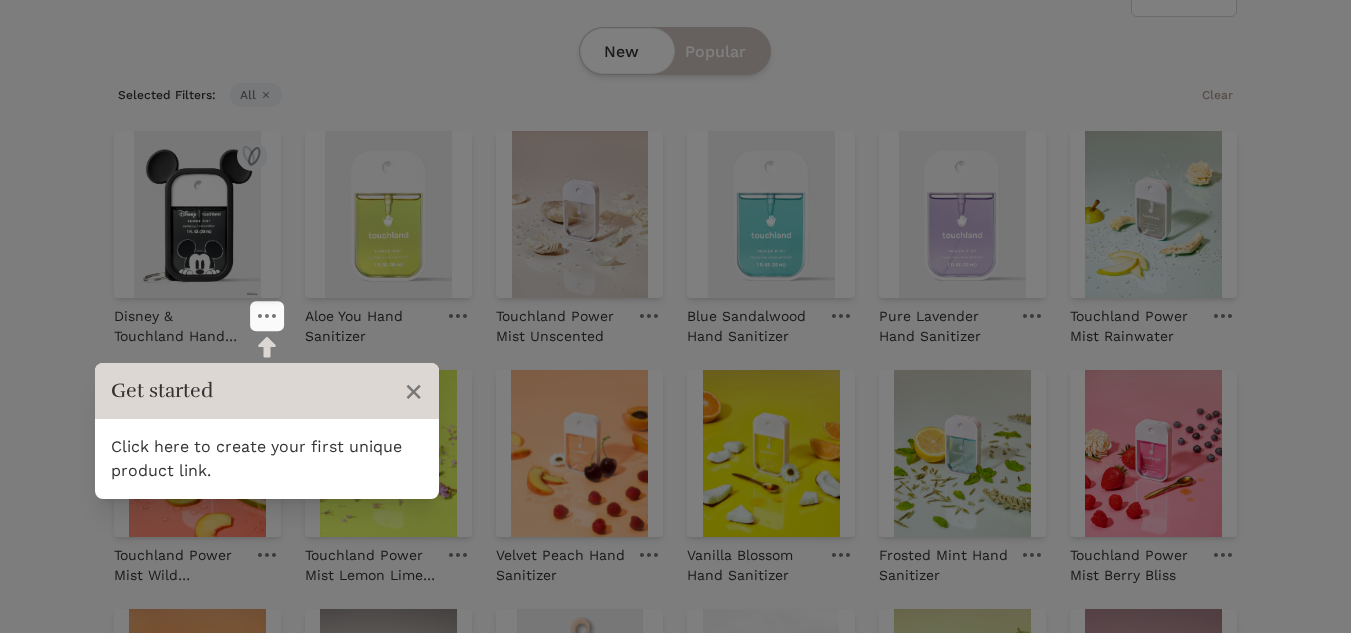 click 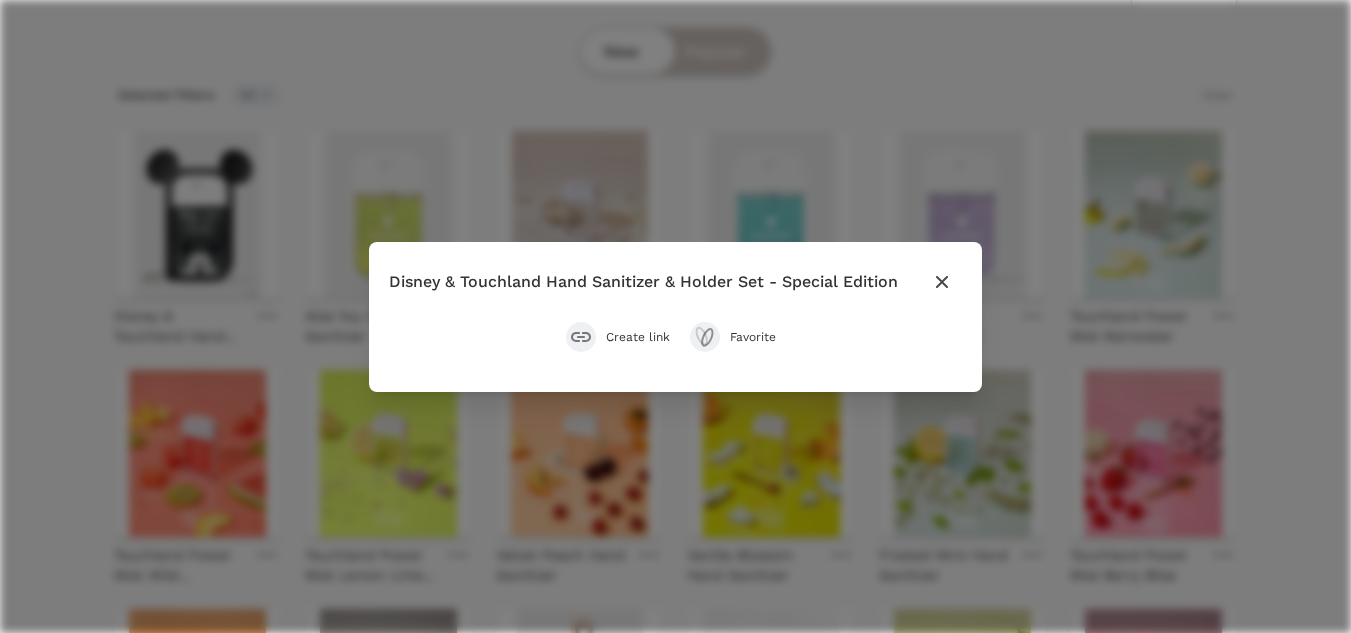 click on "Close modal" at bounding box center [942, 282] 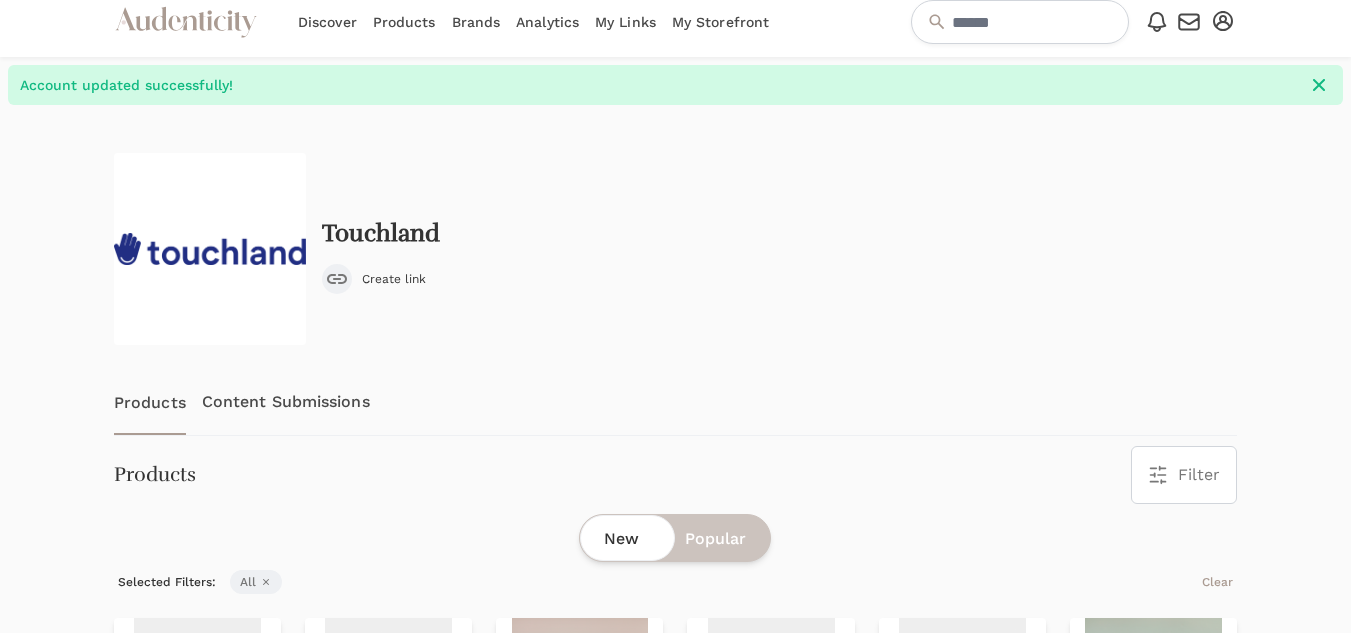 scroll, scrollTop: 0, scrollLeft: 0, axis: both 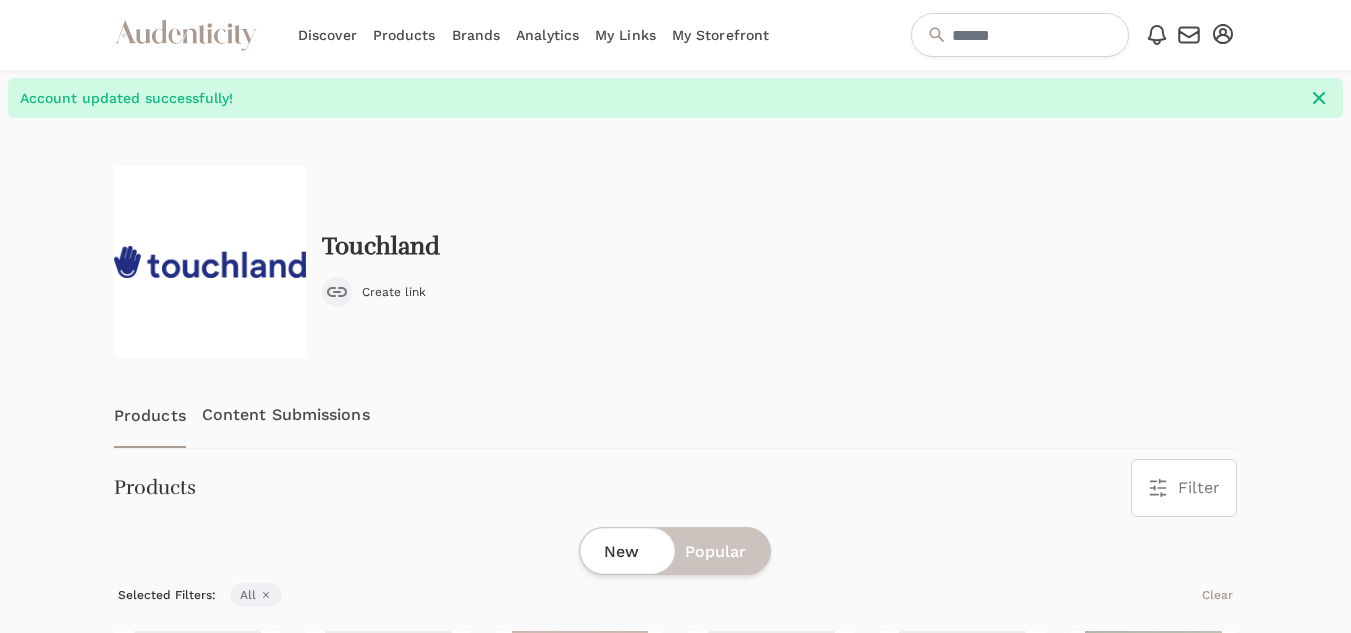 click on "My Storefront" at bounding box center [720, 35] 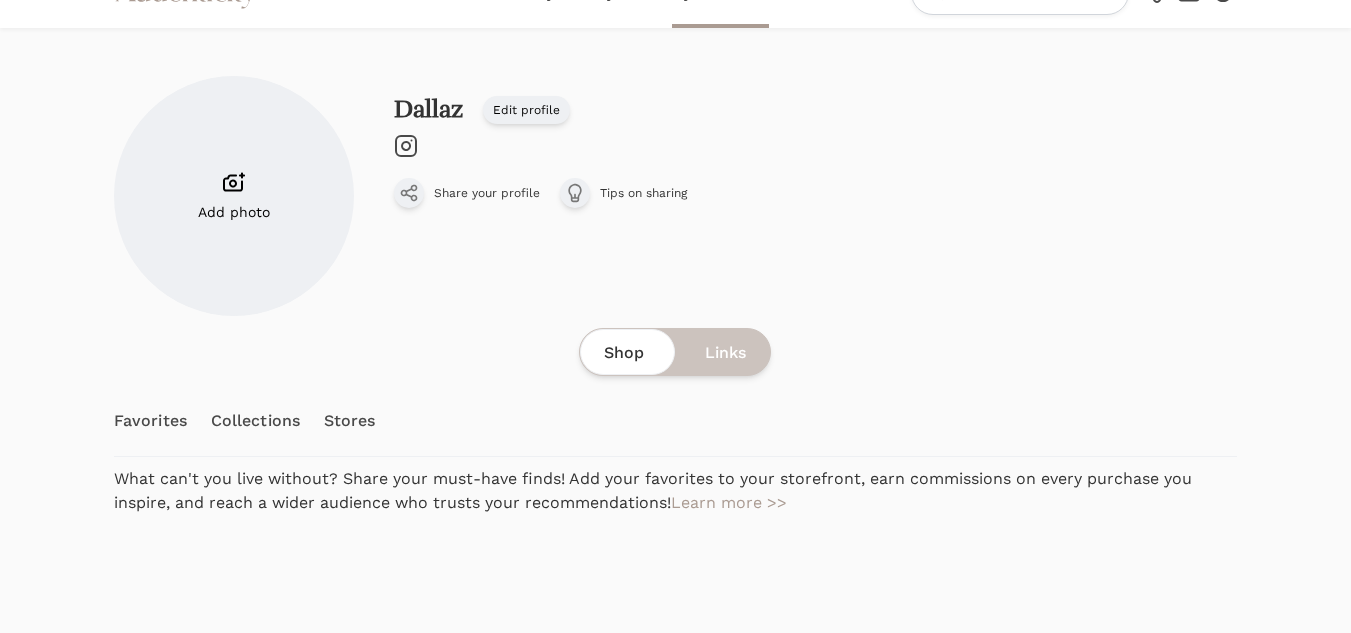 scroll, scrollTop: 0, scrollLeft: 0, axis: both 